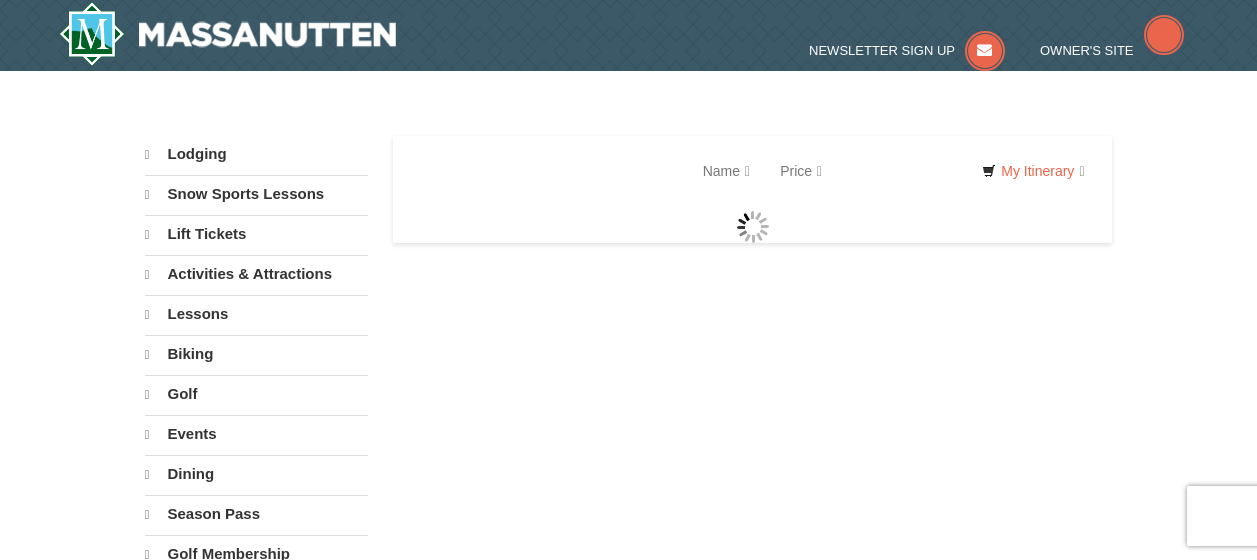 scroll, scrollTop: 0, scrollLeft: 0, axis: both 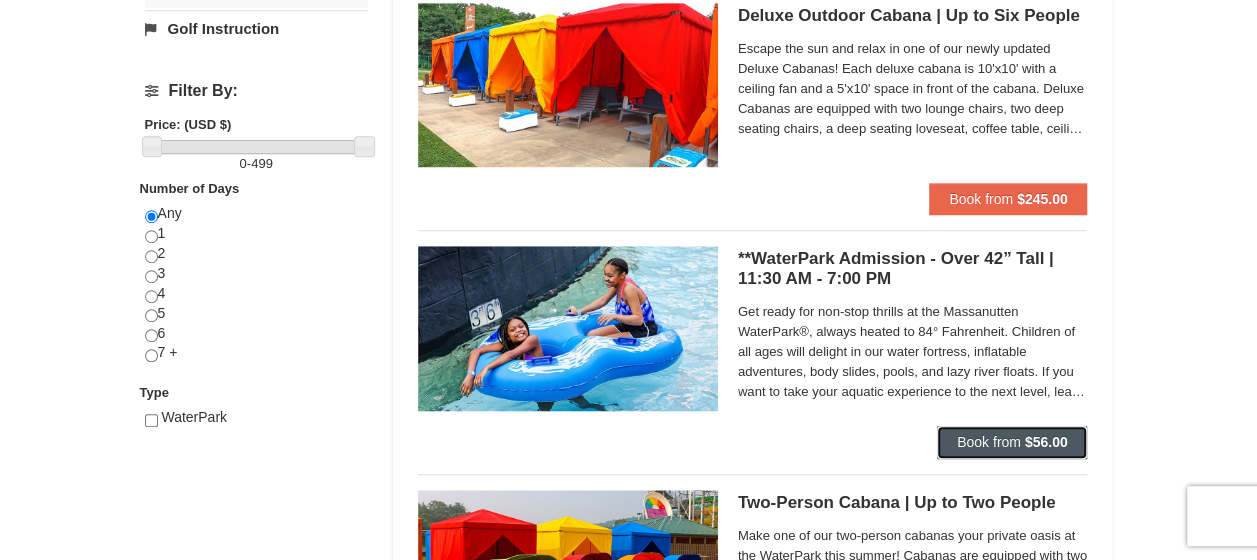 click on "Book from" at bounding box center [989, 442] 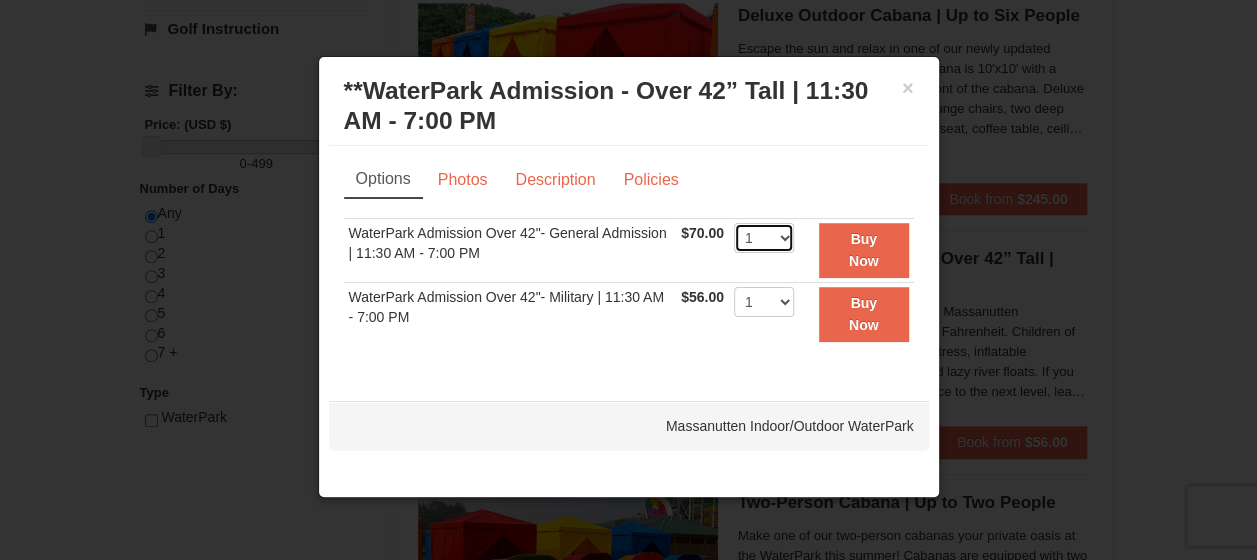 click on "1
2
3
4
5
6
7
8
9
10
11
12
13
14
15
16
17
18
19
20
21 22" at bounding box center (764, 238) 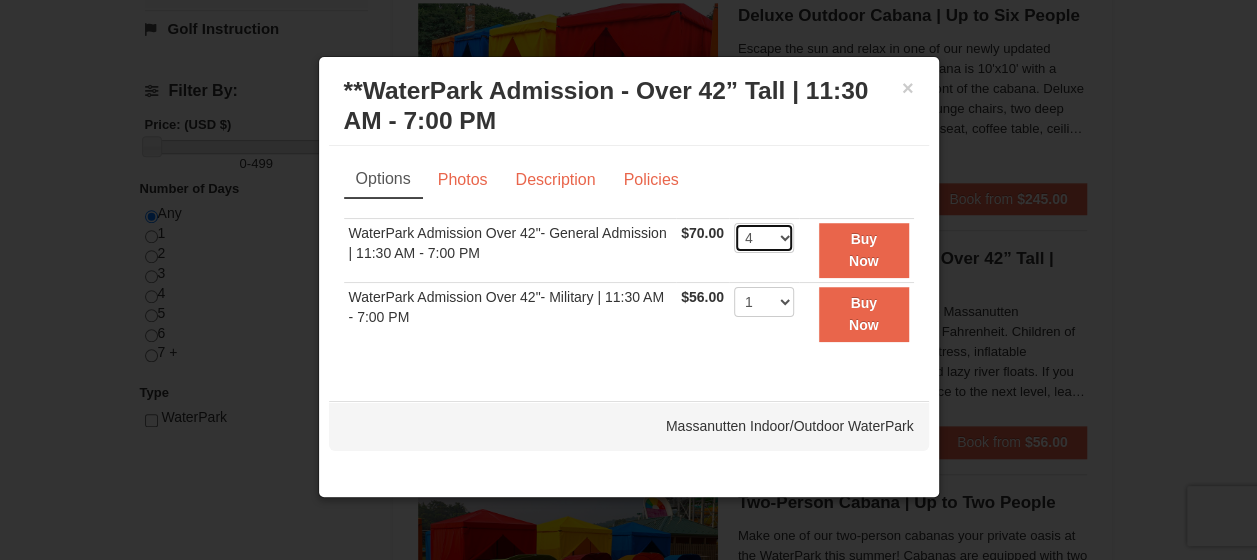 click on "1
2
3
4
5
6
7
8
9
10
11
12
13
14
15
16
17
18
19
20
21 22" at bounding box center [764, 238] 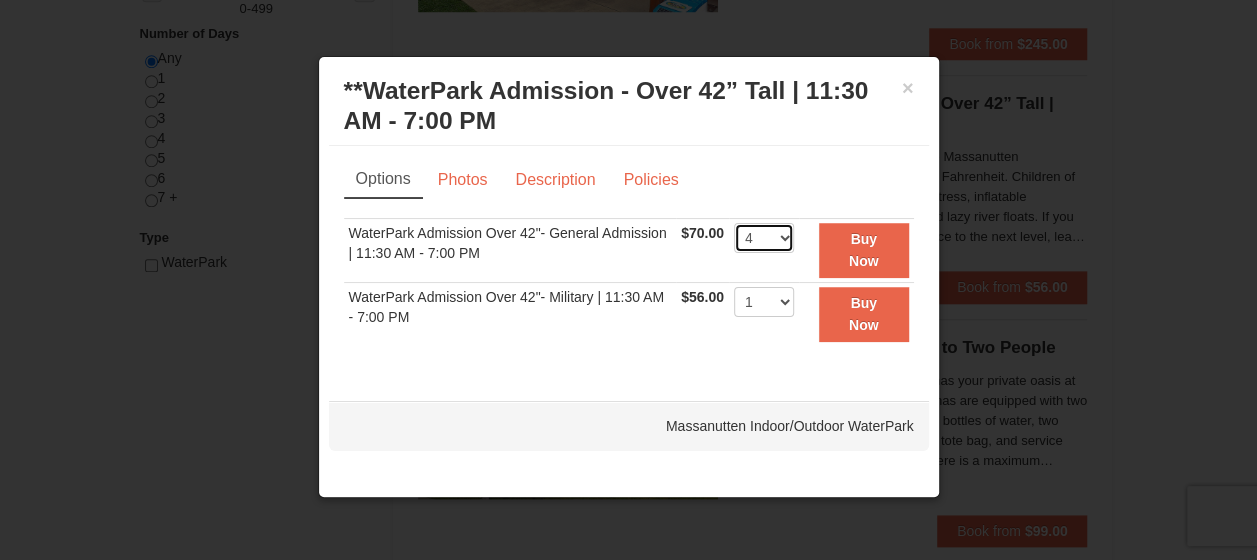 scroll, scrollTop: 900, scrollLeft: 0, axis: vertical 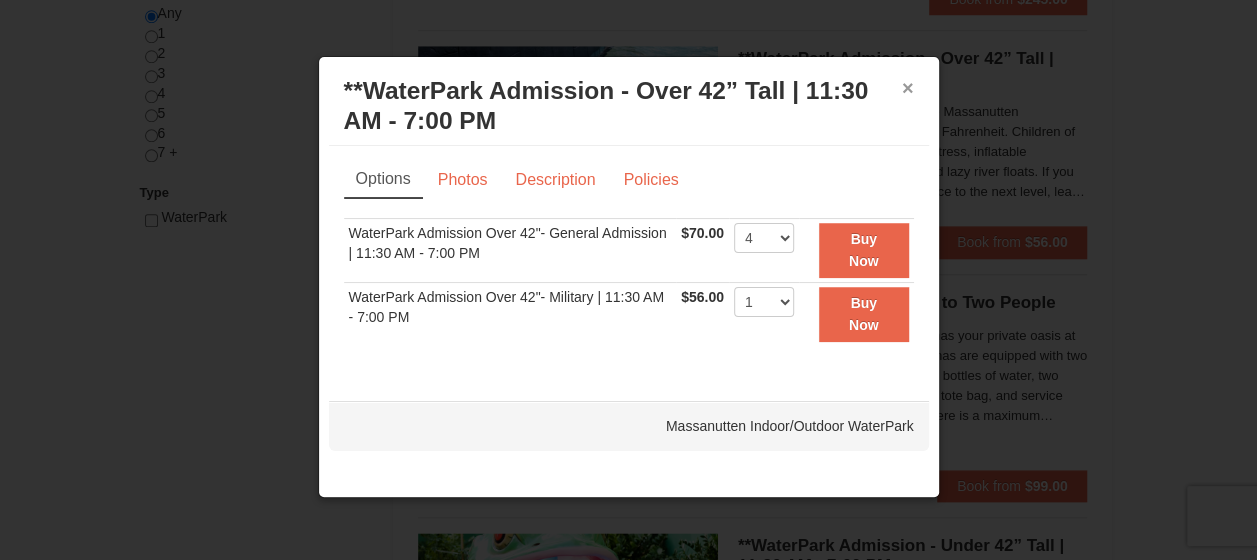 click on "×" at bounding box center (908, 88) 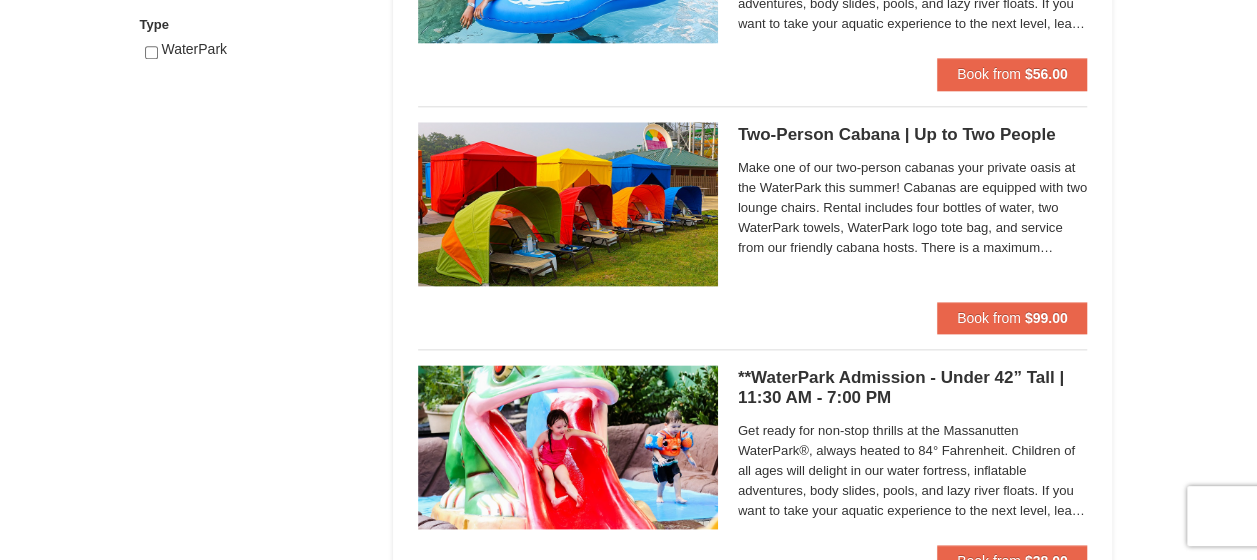 scroll, scrollTop: 1100, scrollLeft: 0, axis: vertical 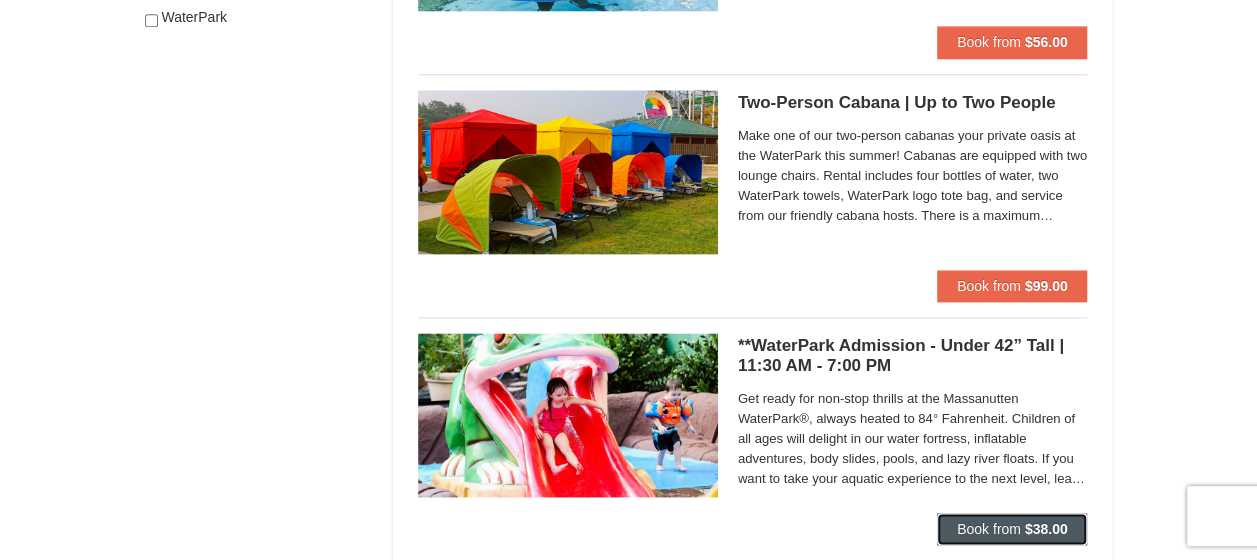 click on "Book from" at bounding box center (989, 529) 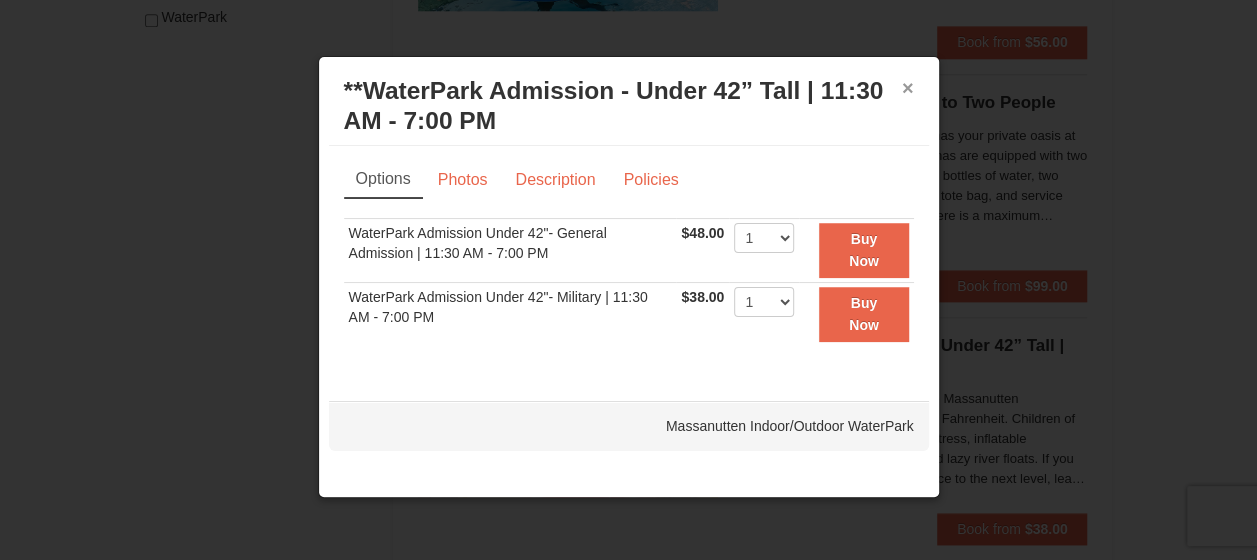 click on "×" at bounding box center [908, 88] 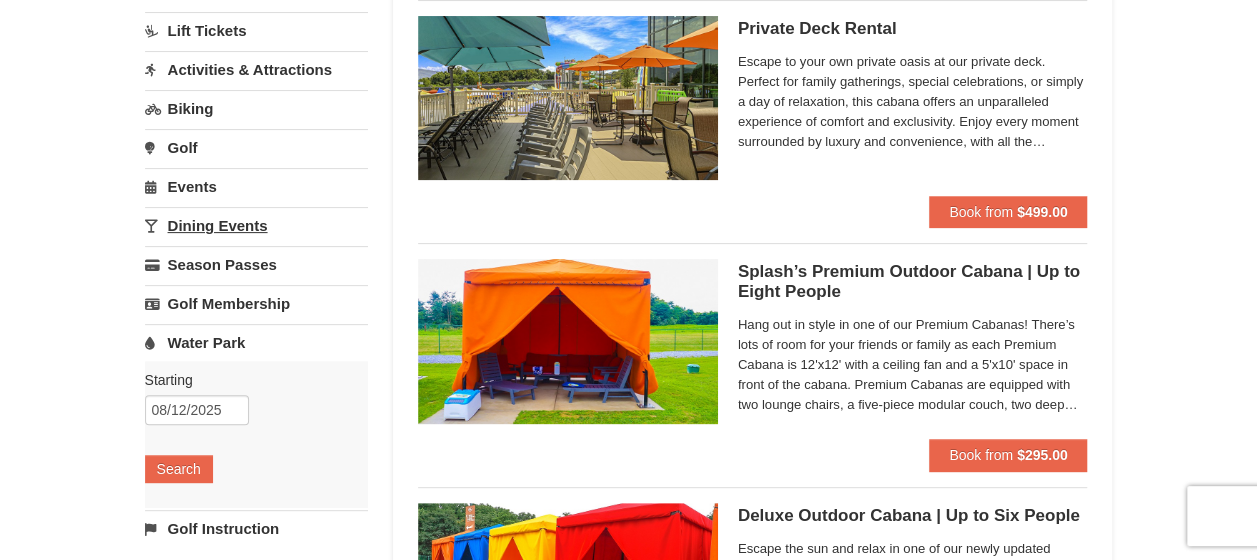 scroll, scrollTop: 100, scrollLeft: 0, axis: vertical 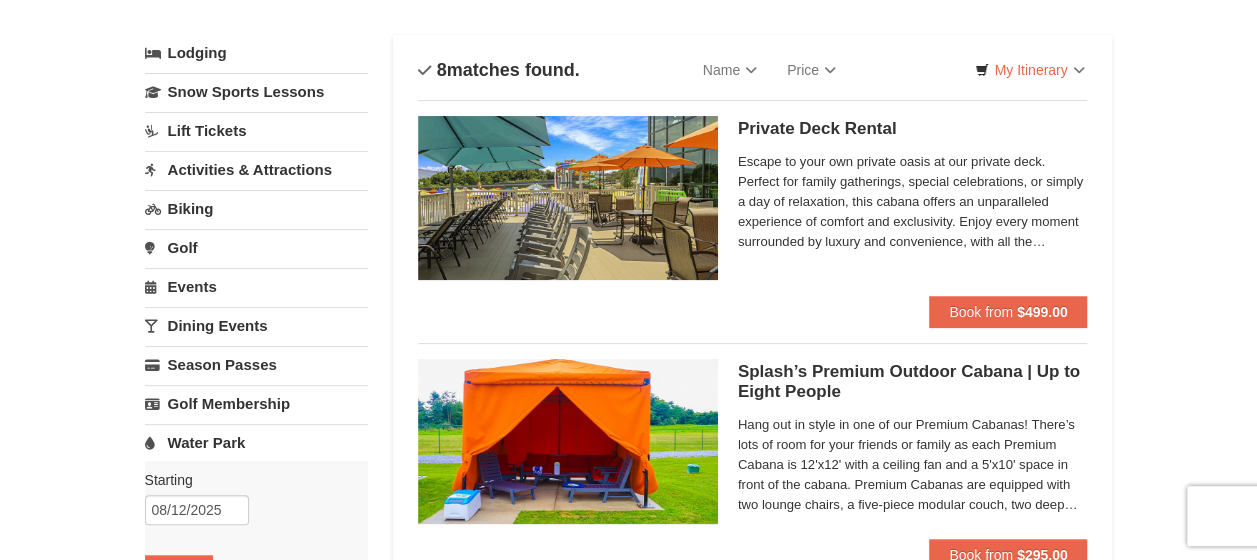 click on "Activities & Attractions" at bounding box center (256, 169) 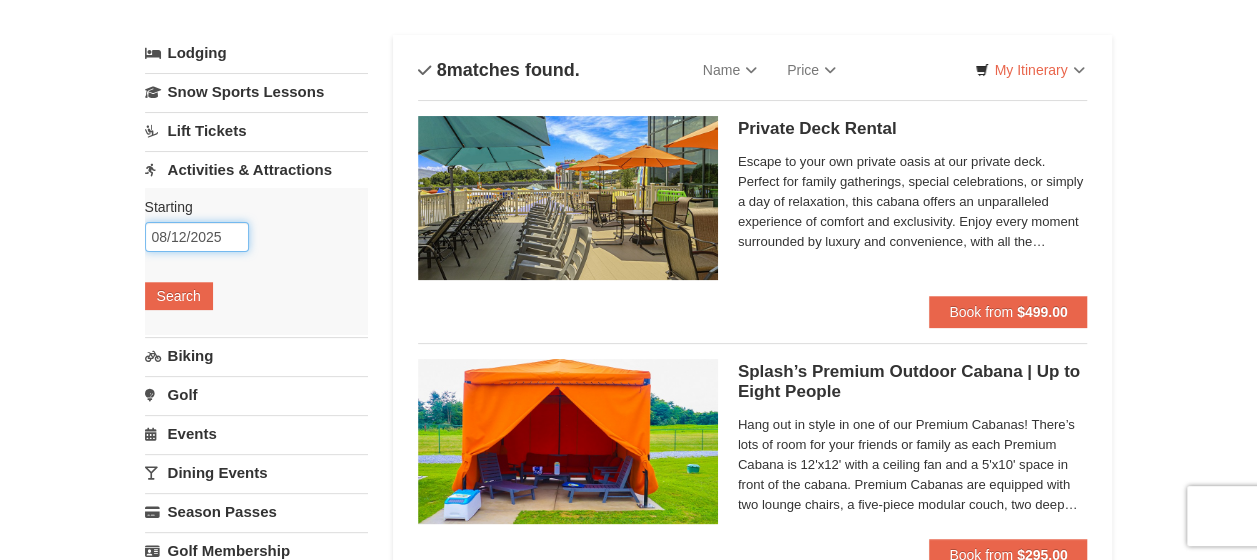 click on "08/12/2025" at bounding box center [197, 237] 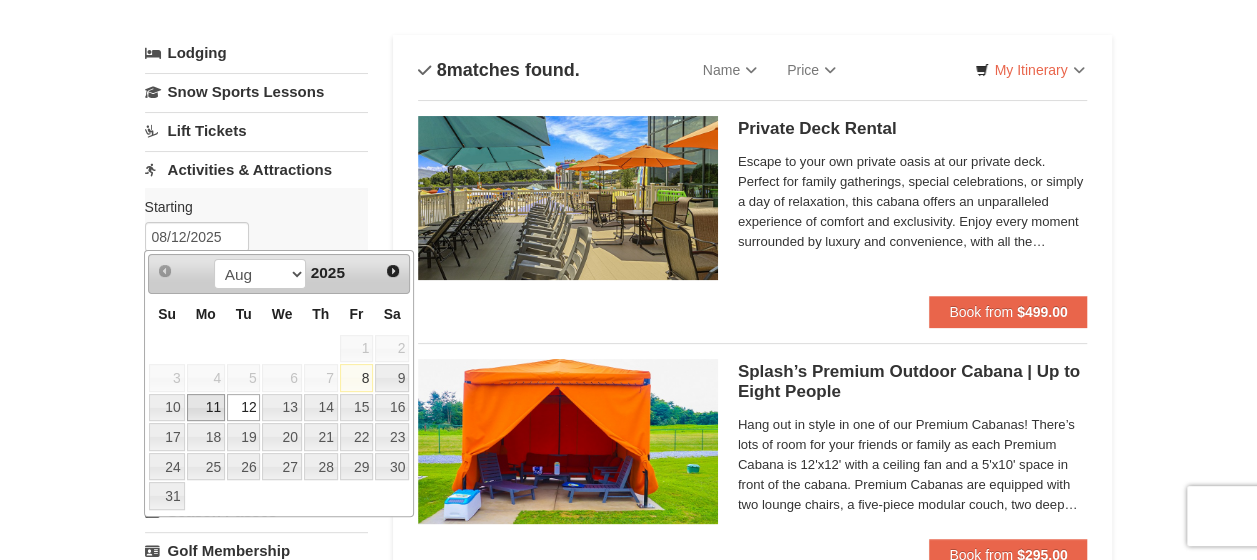 click on "11" at bounding box center (206, 408) 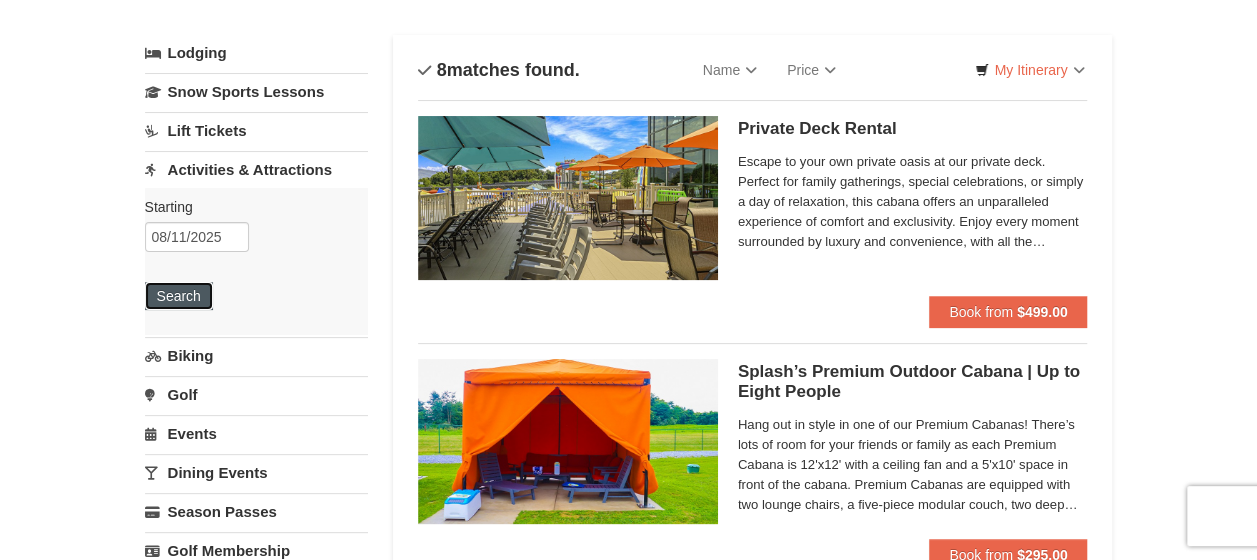 click on "Search" at bounding box center (179, 296) 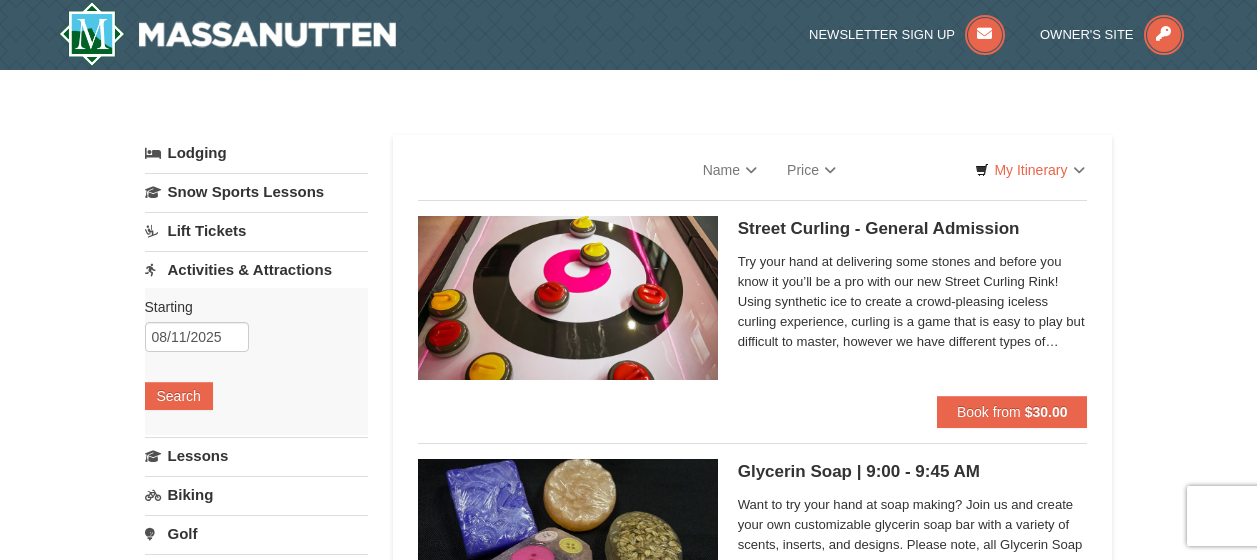 scroll, scrollTop: 0, scrollLeft: 0, axis: both 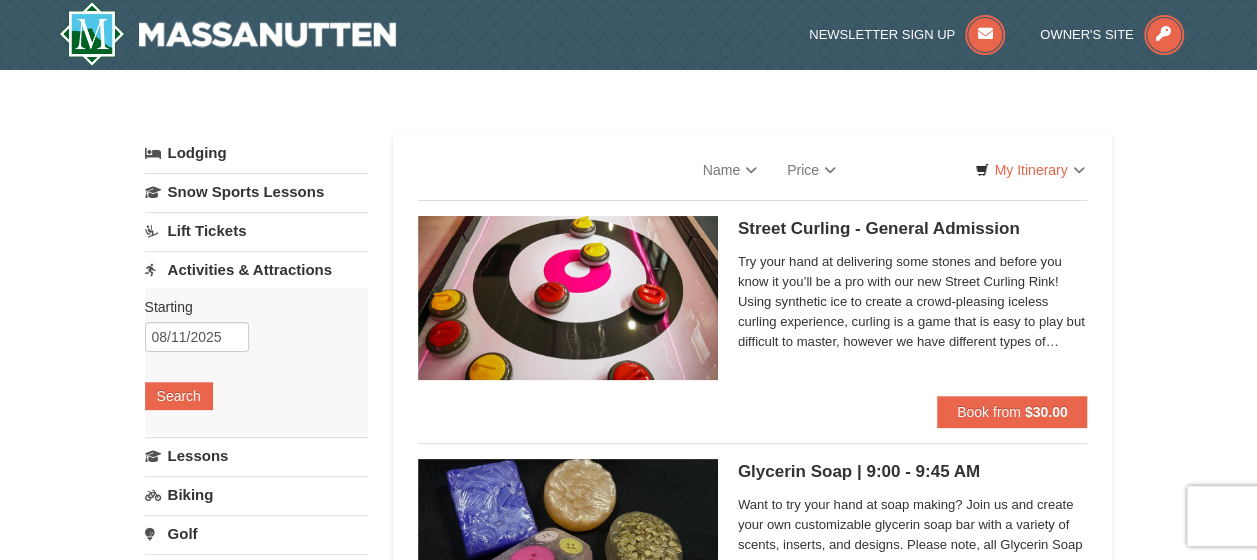 select on "8" 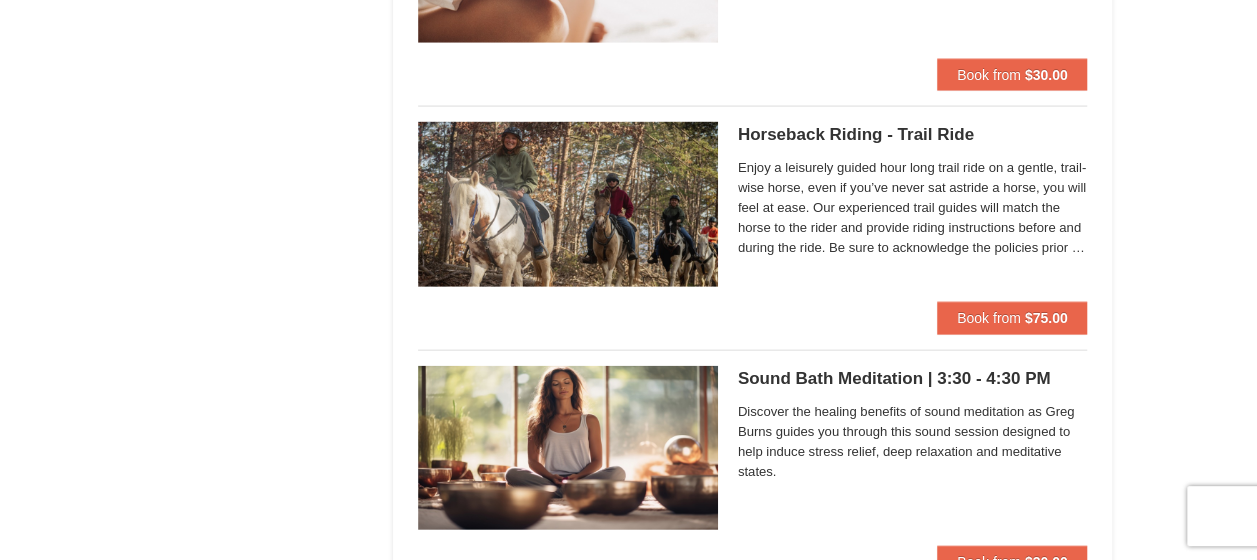 scroll, scrollTop: 2100, scrollLeft: 0, axis: vertical 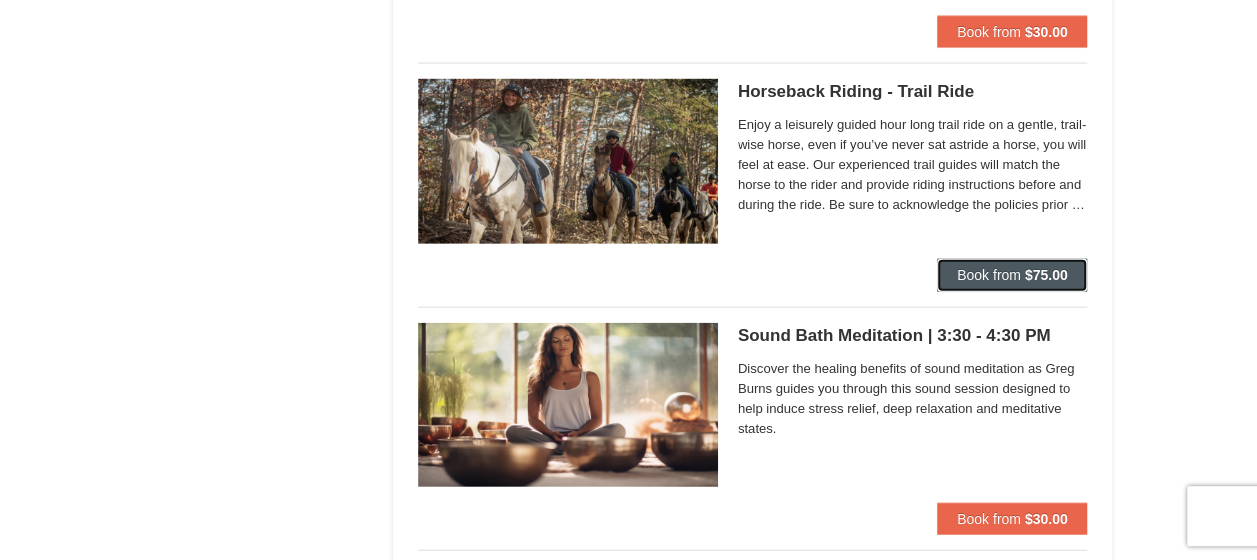click on "Book from   $75.00" at bounding box center [1012, 275] 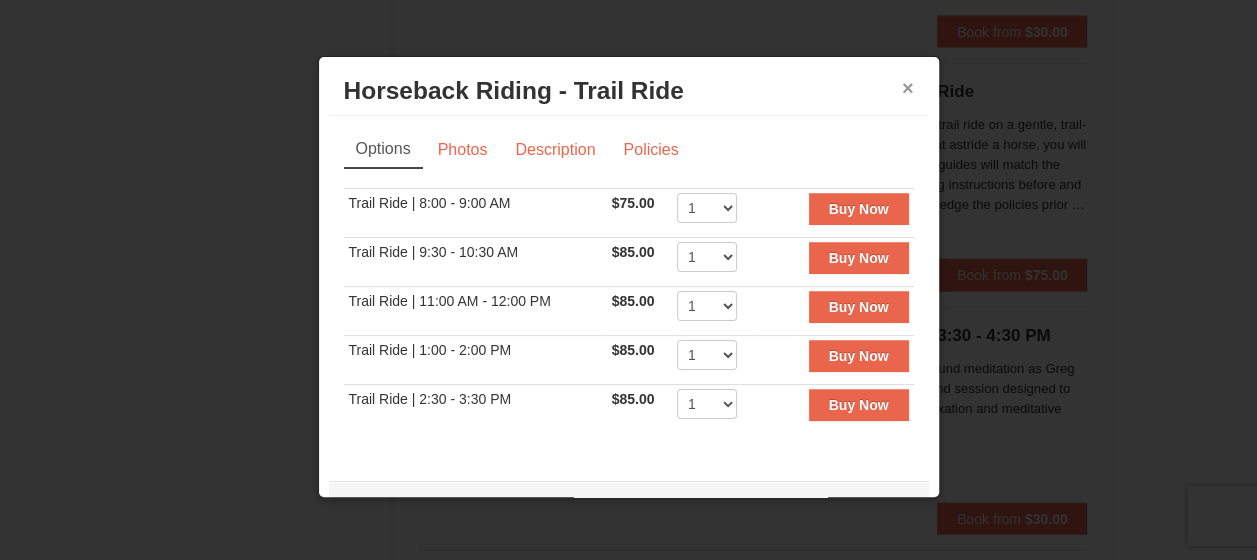 click on "×" at bounding box center [908, 88] 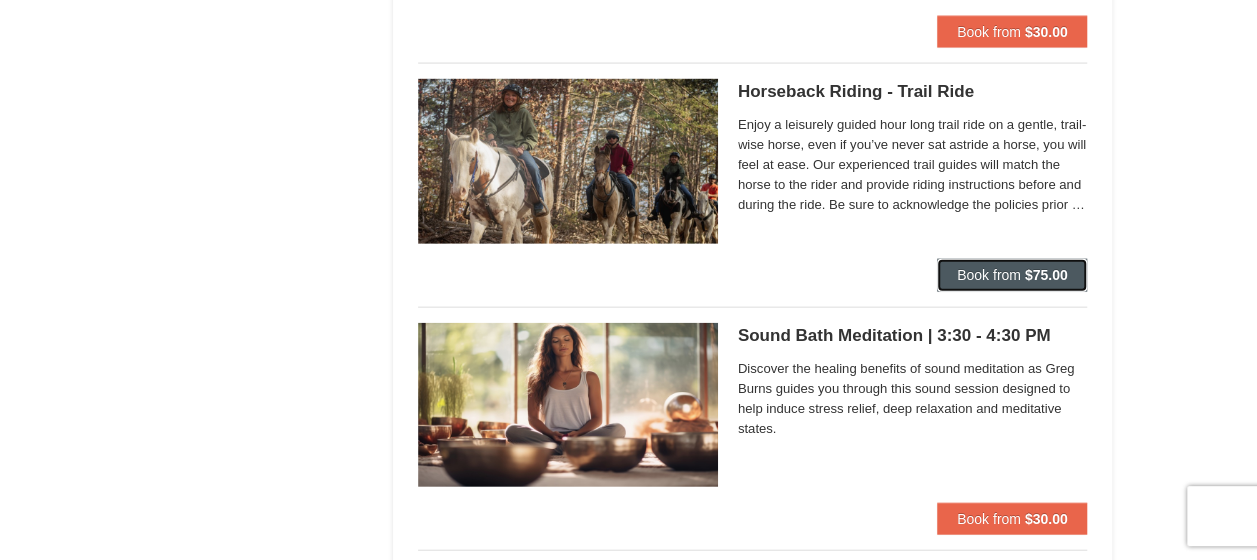 click on "Book from" at bounding box center (989, 275) 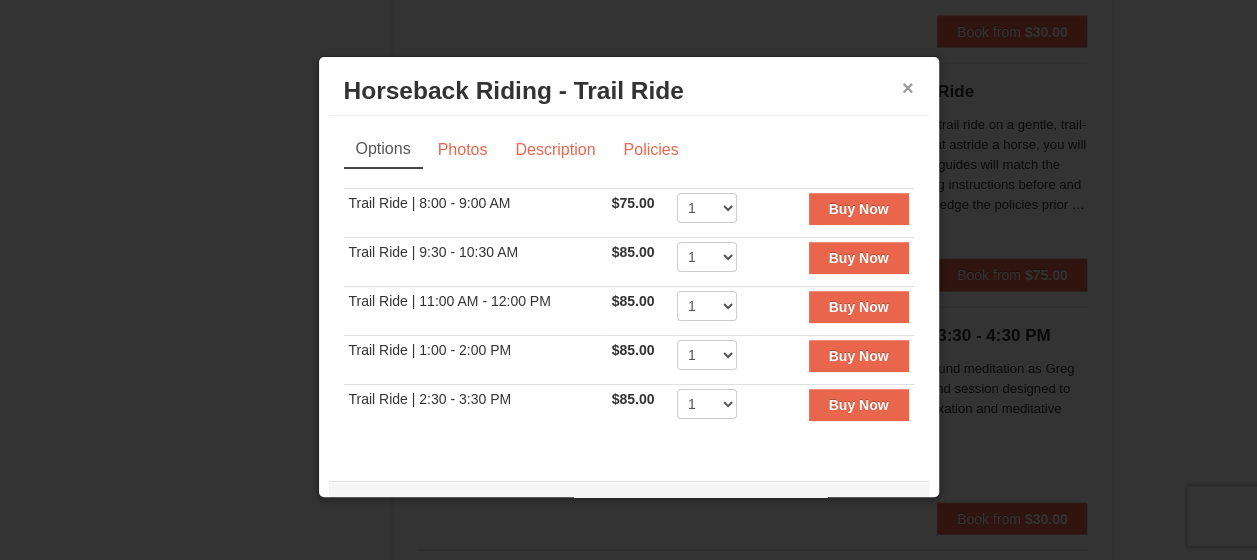 click on "×" at bounding box center [908, 88] 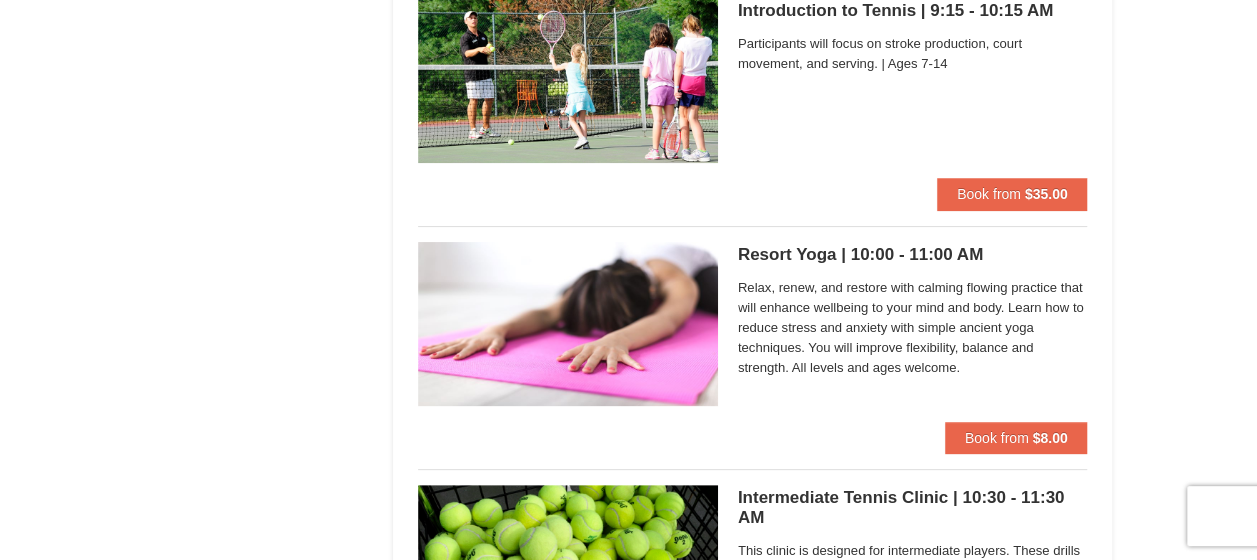 scroll, scrollTop: 3628, scrollLeft: 0, axis: vertical 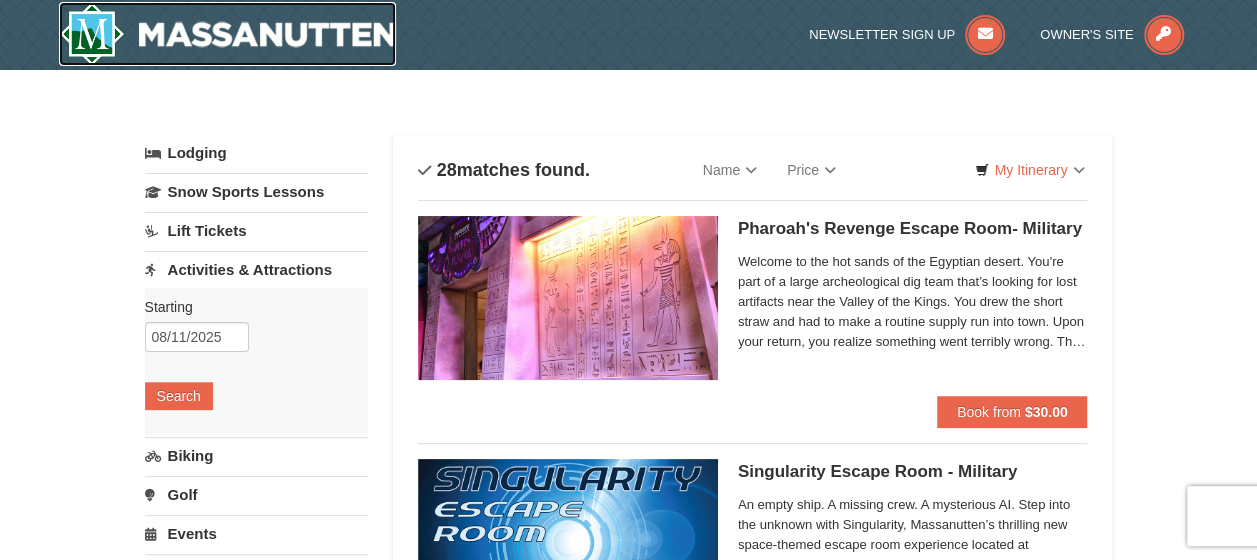 click at bounding box center (228, 34) 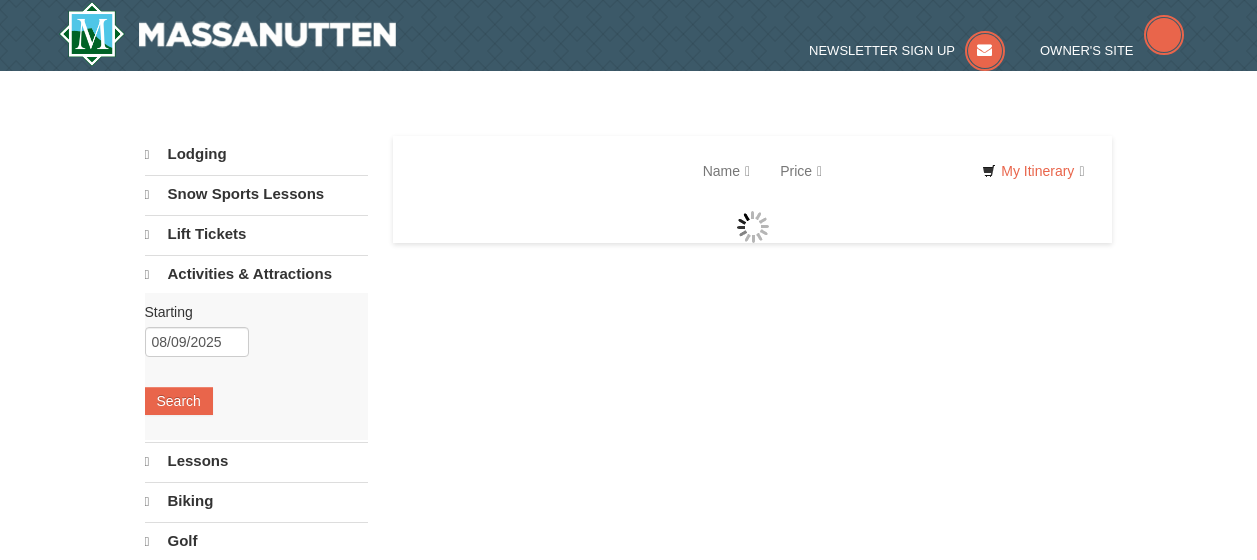 scroll, scrollTop: 0, scrollLeft: 0, axis: both 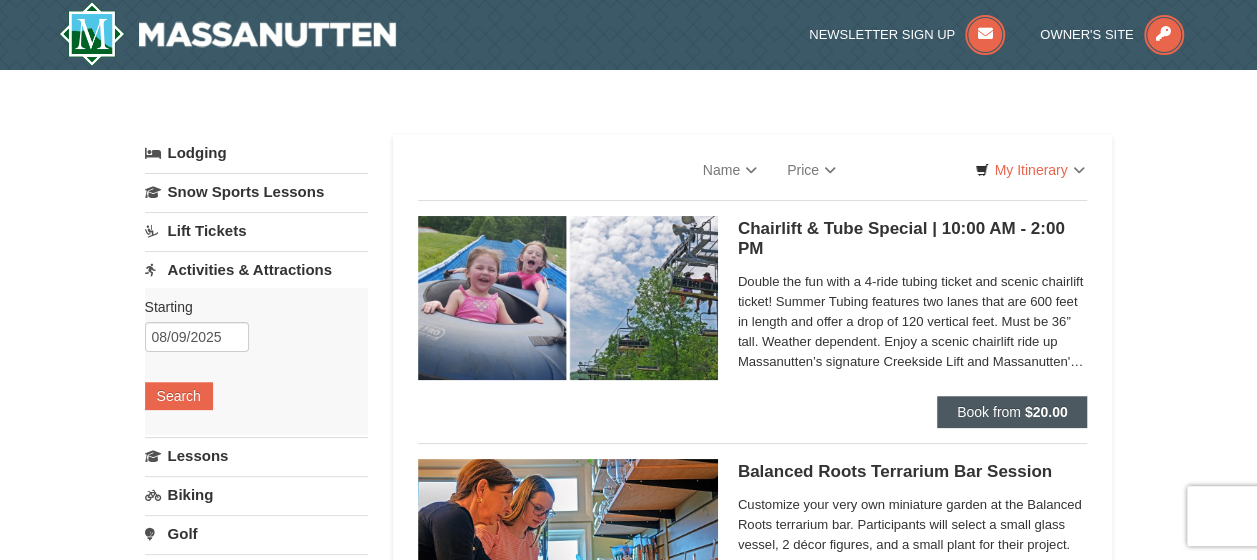 select on "8" 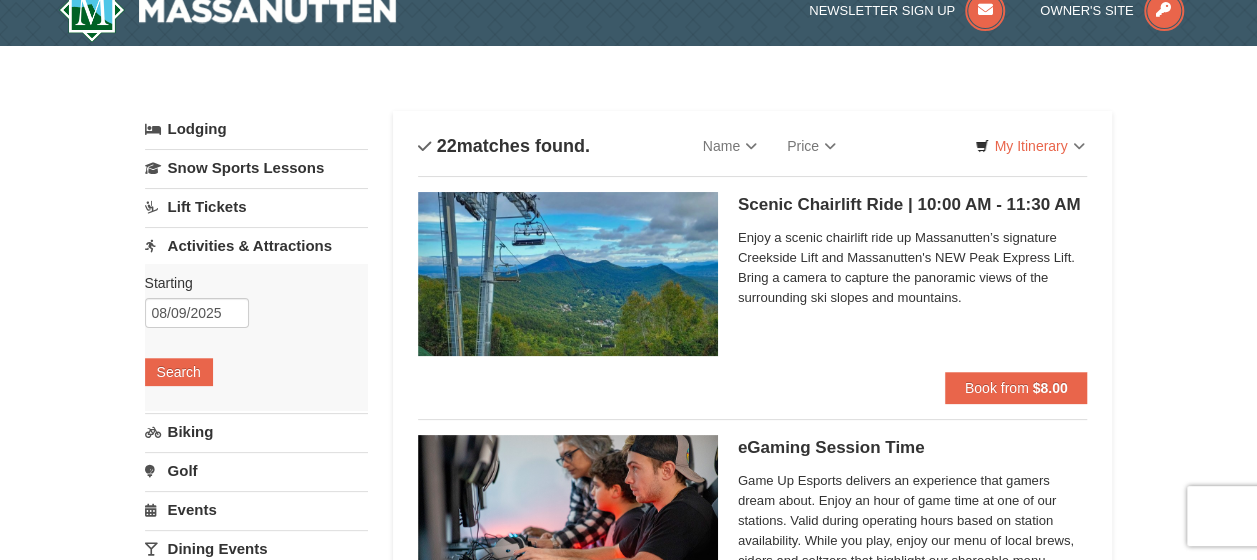 scroll, scrollTop: 0, scrollLeft: 0, axis: both 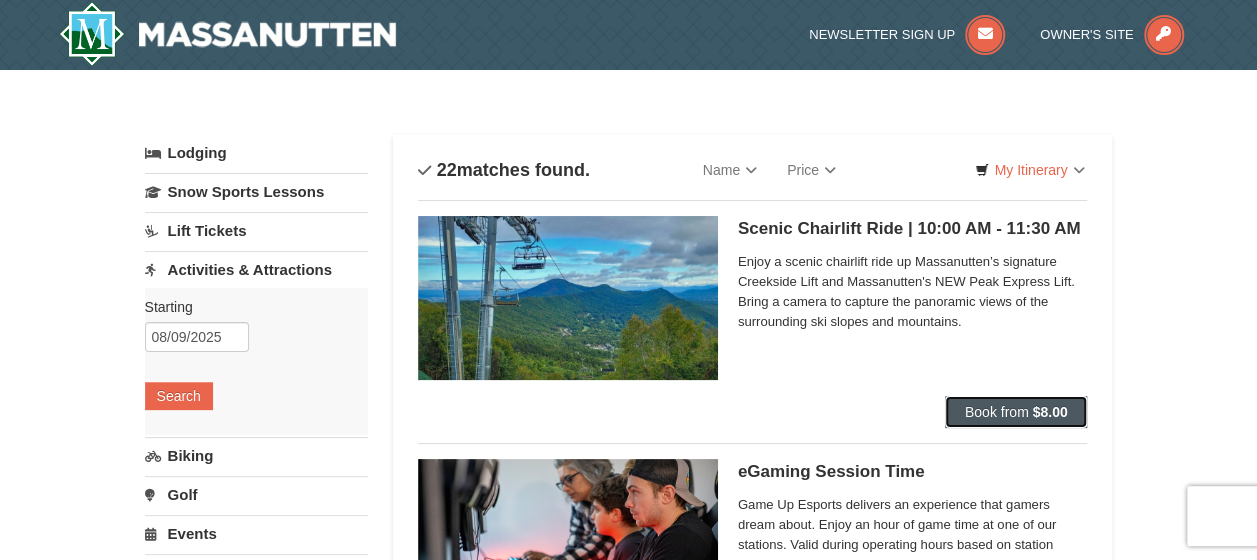 click on "Book from" at bounding box center [997, 412] 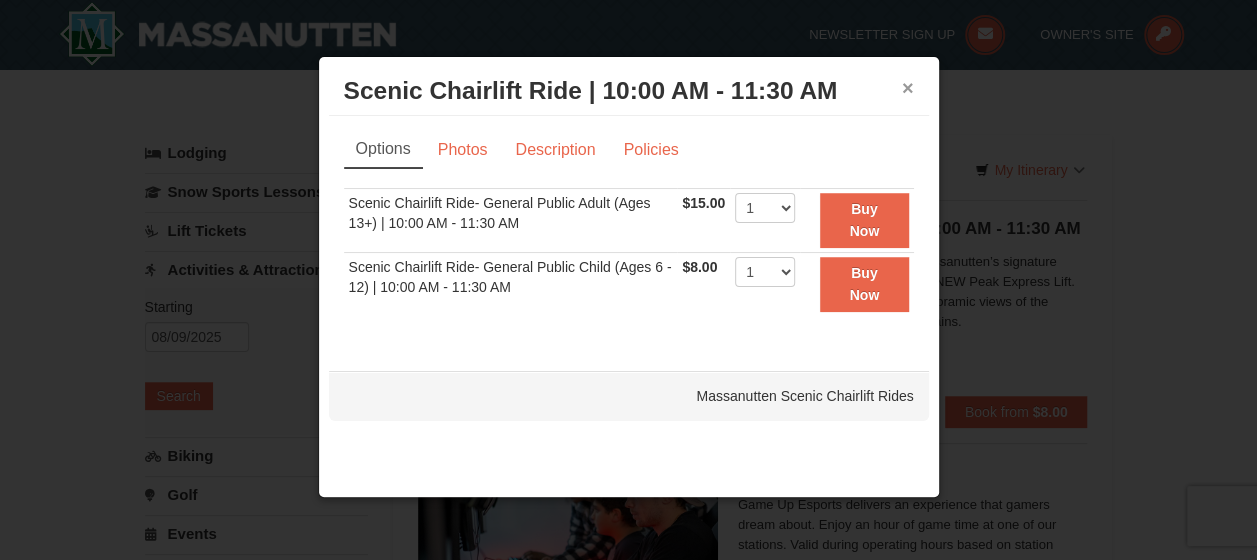 click on "×" at bounding box center [908, 88] 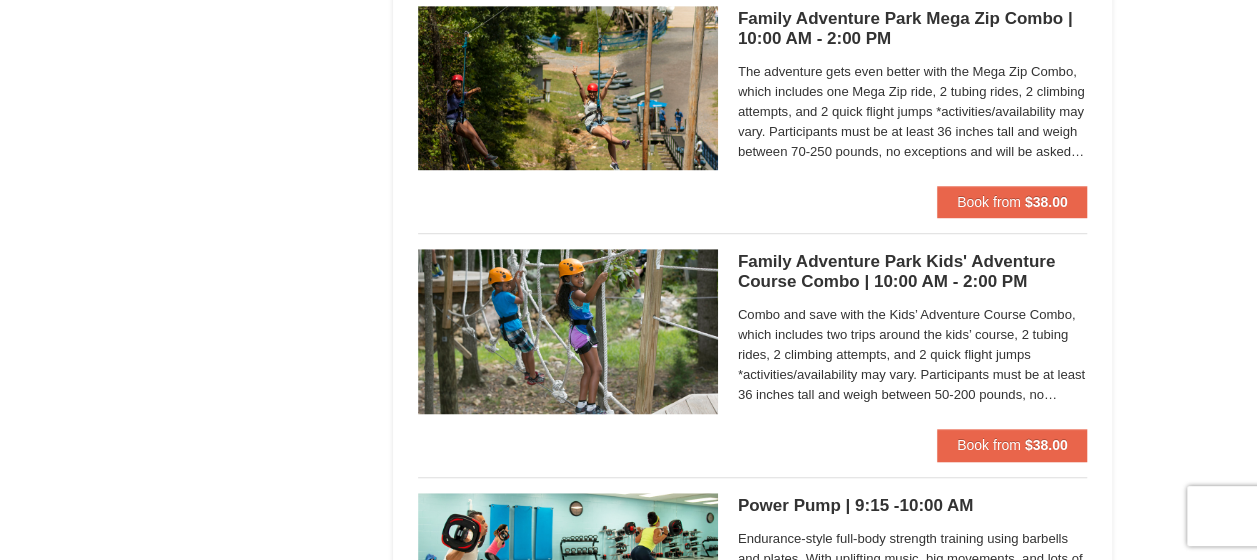 scroll, scrollTop: 4500, scrollLeft: 0, axis: vertical 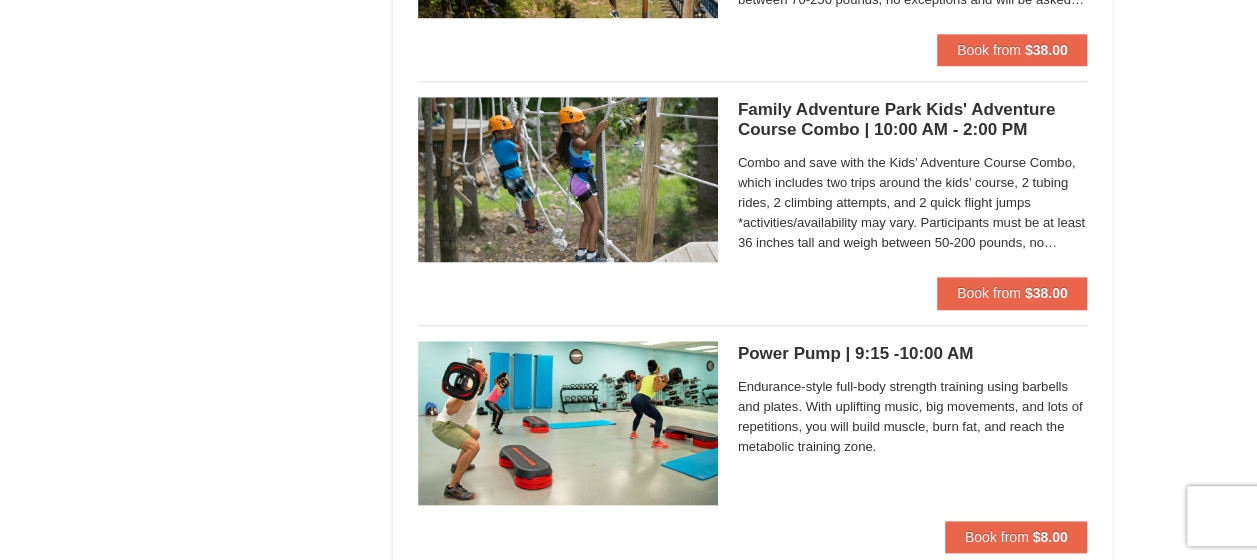 click on "Family Adventure Park Kids' Adventure Course Combo | 10:00 AM - 2:00 PM  Massanutten Family Adventure Park" at bounding box center [913, 120] 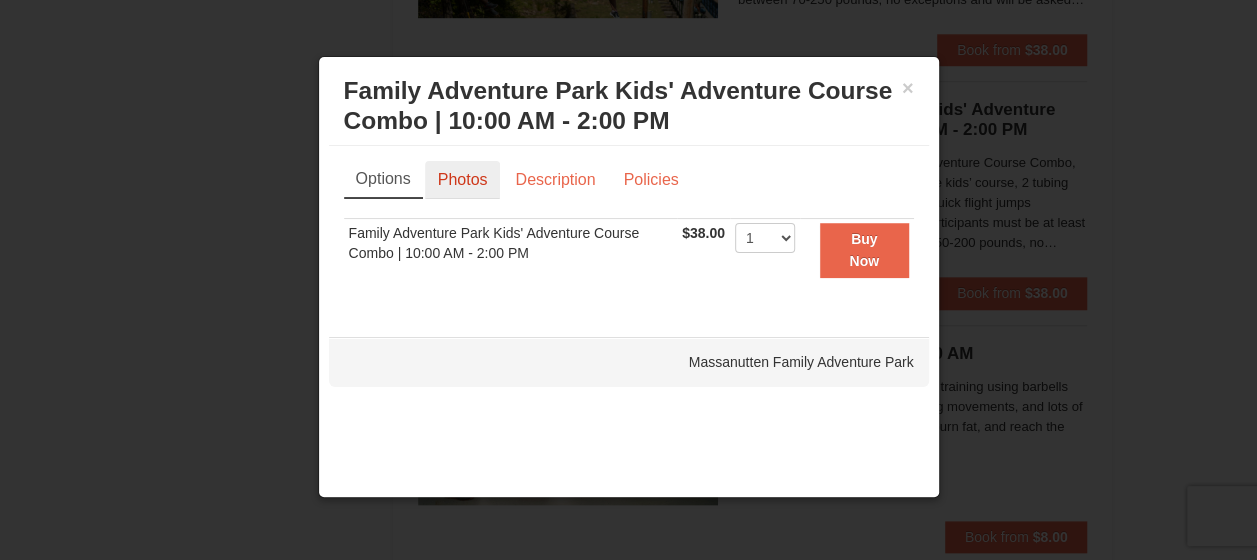 click on "Photos" at bounding box center [463, 180] 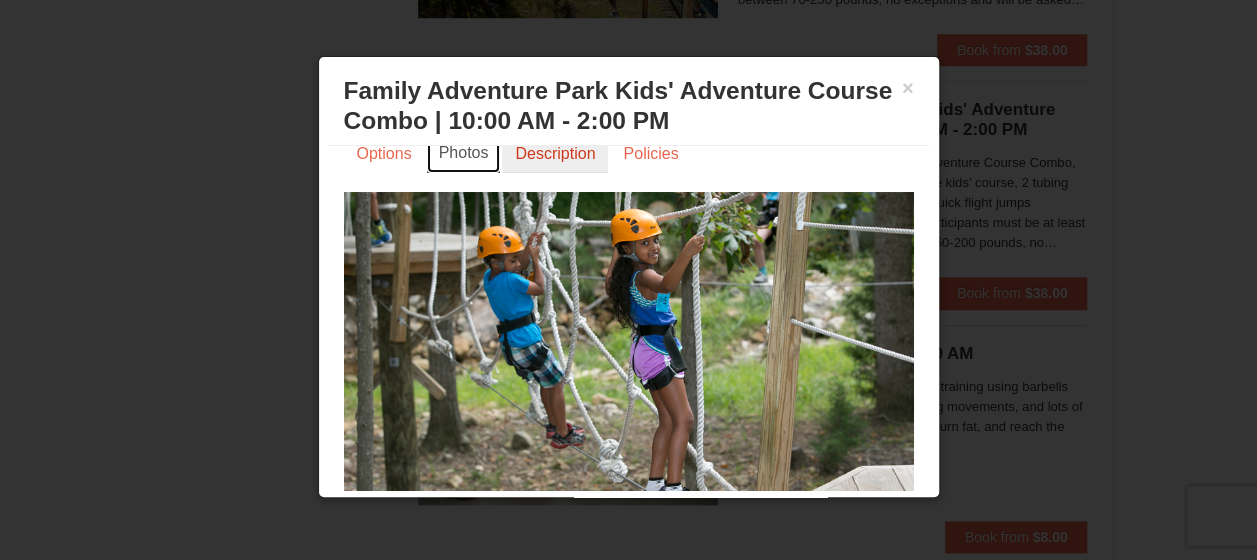scroll, scrollTop: 0, scrollLeft: 0, axis: both 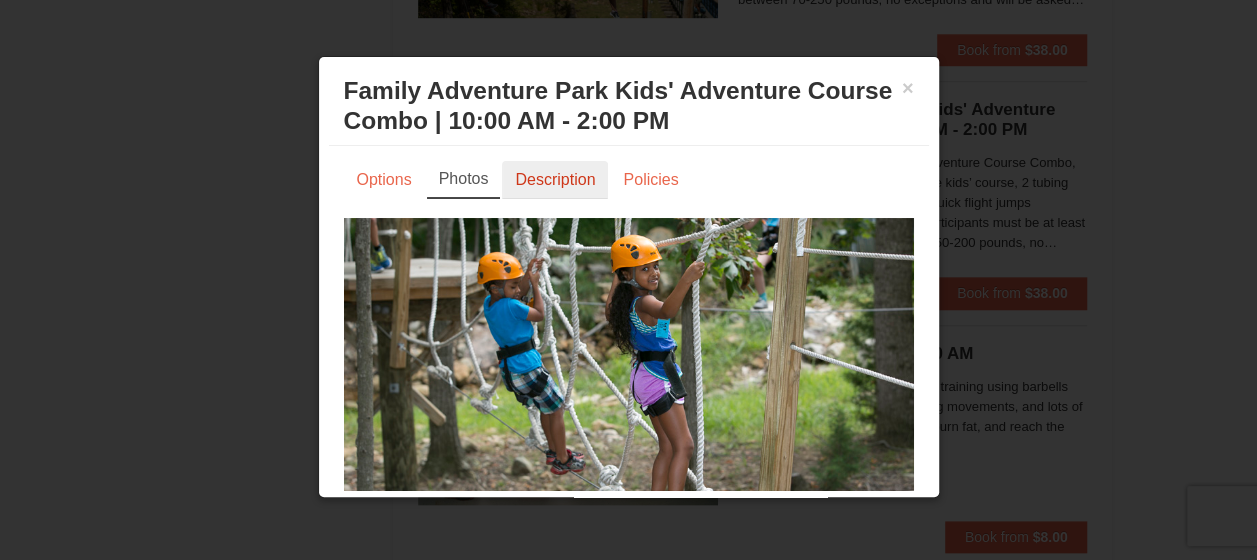 click on "Description" at bounding box center (555, 180) 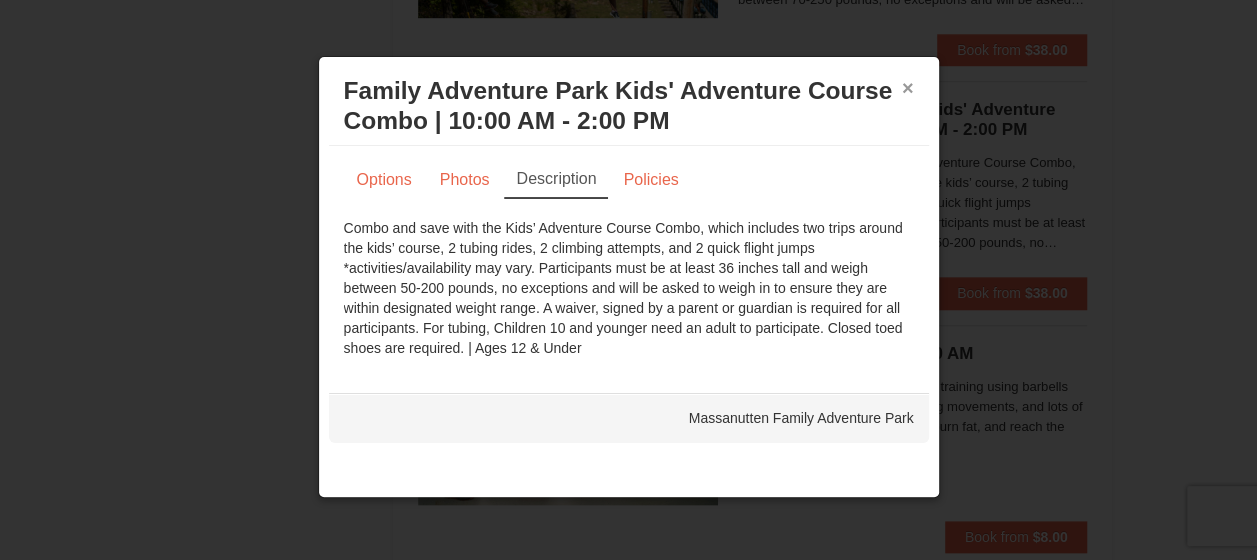click on "×" at bounding box center [908, 88] 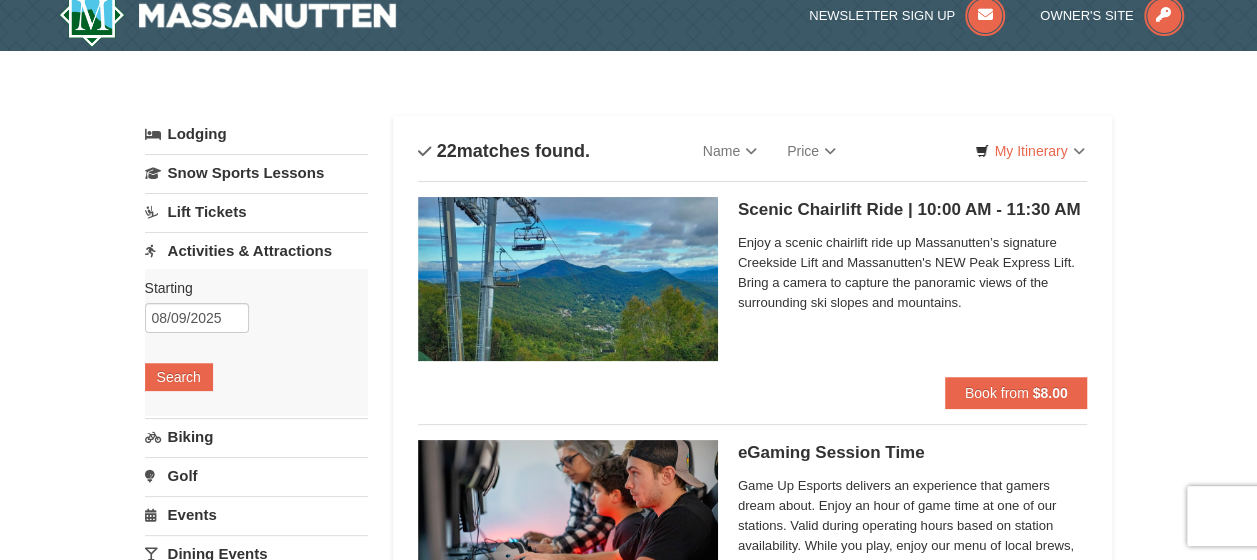 scroll, scrollTop: 0, scrollLeft: 0, axis: both 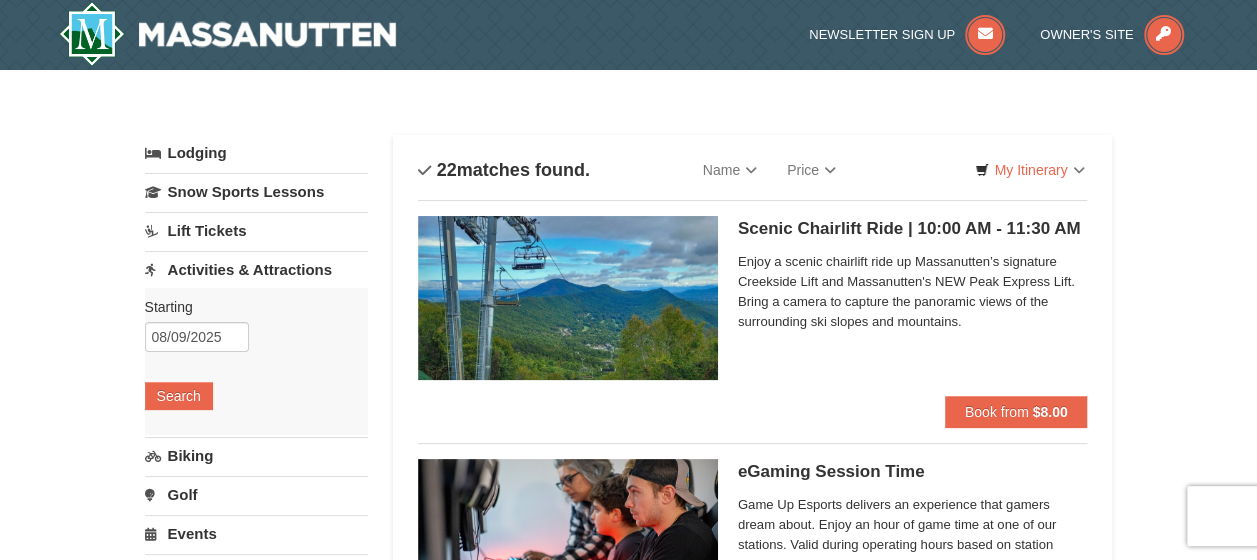 click on "Activities & Attractions" at bounding box center (256, 269) 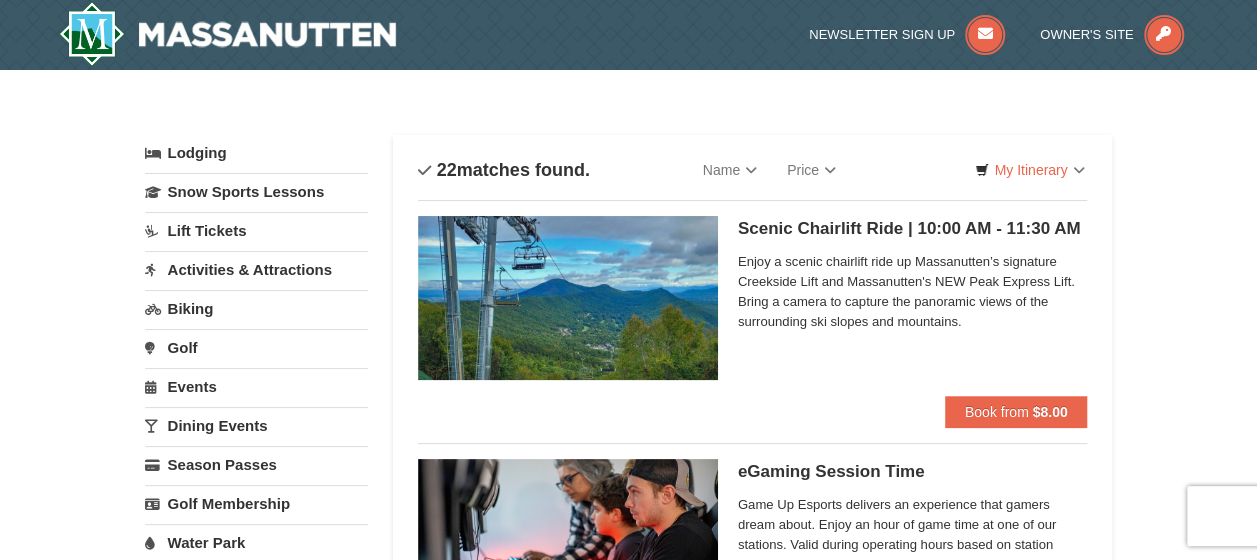 click on "Activities & Attractions" at bounding box center (256, 269) 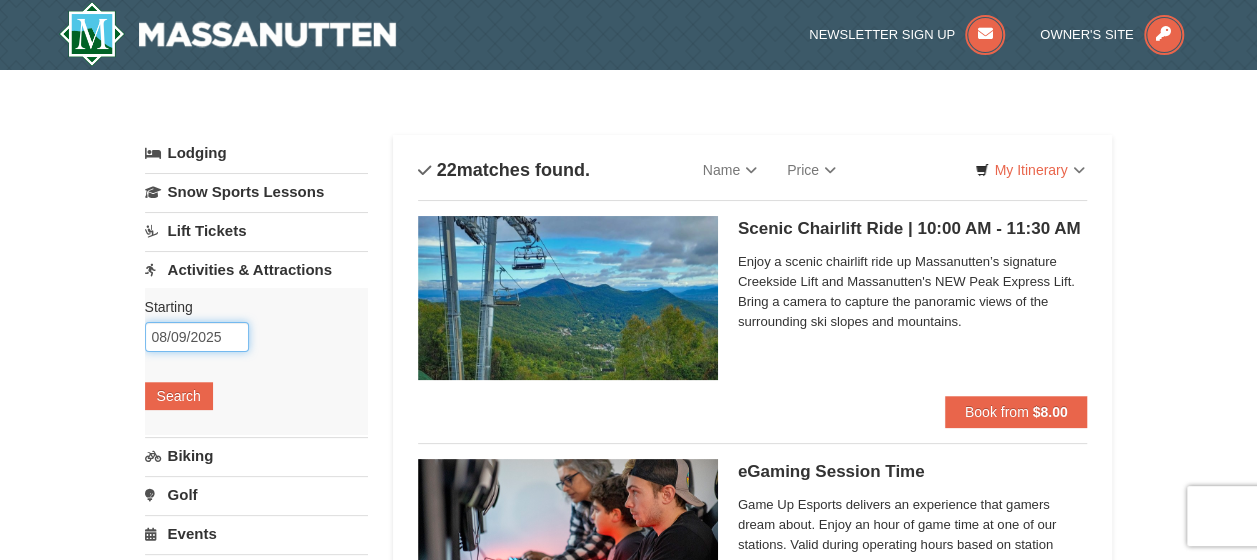 click on "08/09/2025" at bounding box center (197, 337) 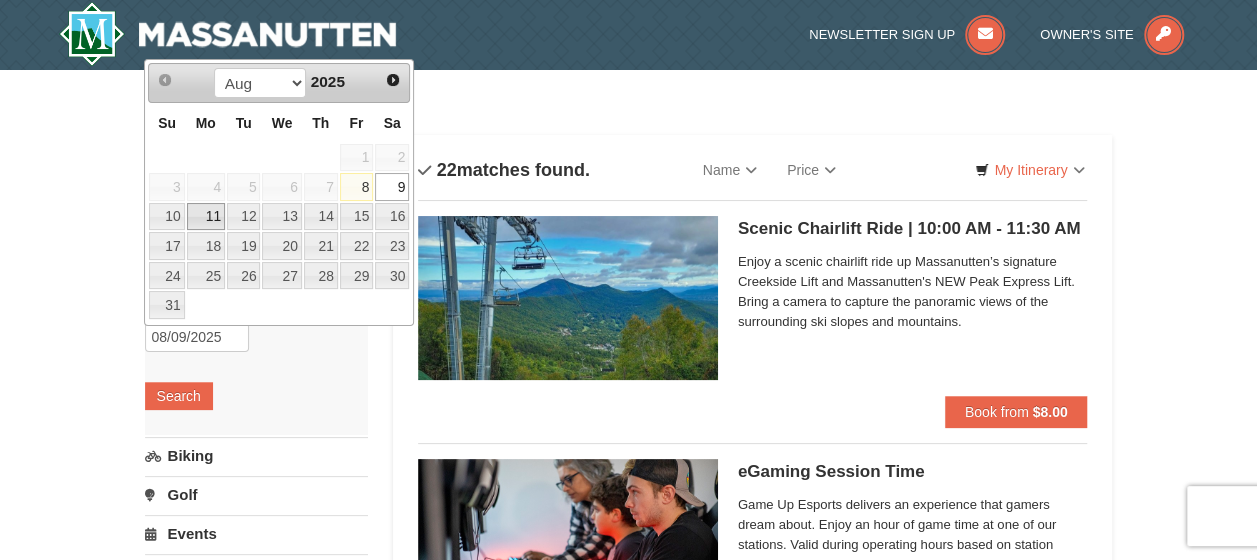 click on "11" at bounding box center (206, 217) 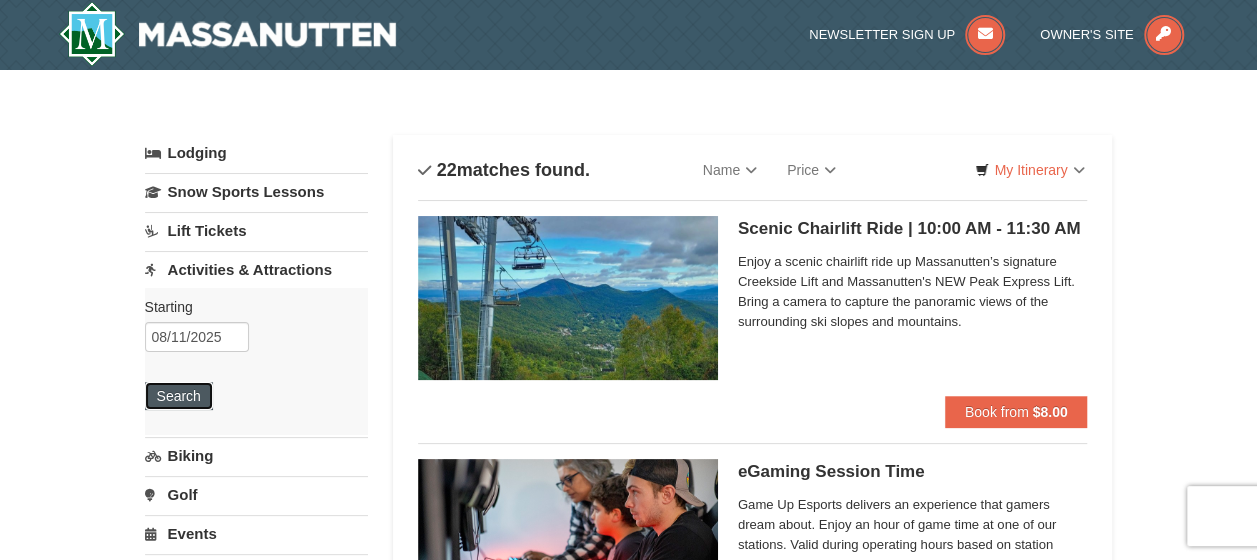click on "Search" at bounding box center [179, 396] 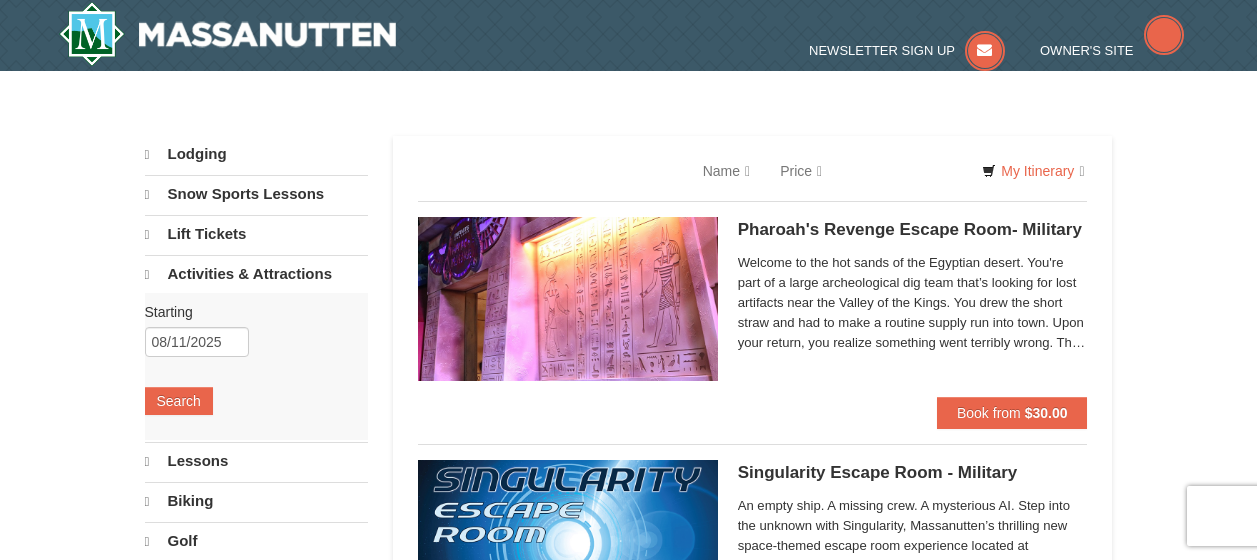 scroll, scrollTop: 0, scrollLeft: 0, axis: both 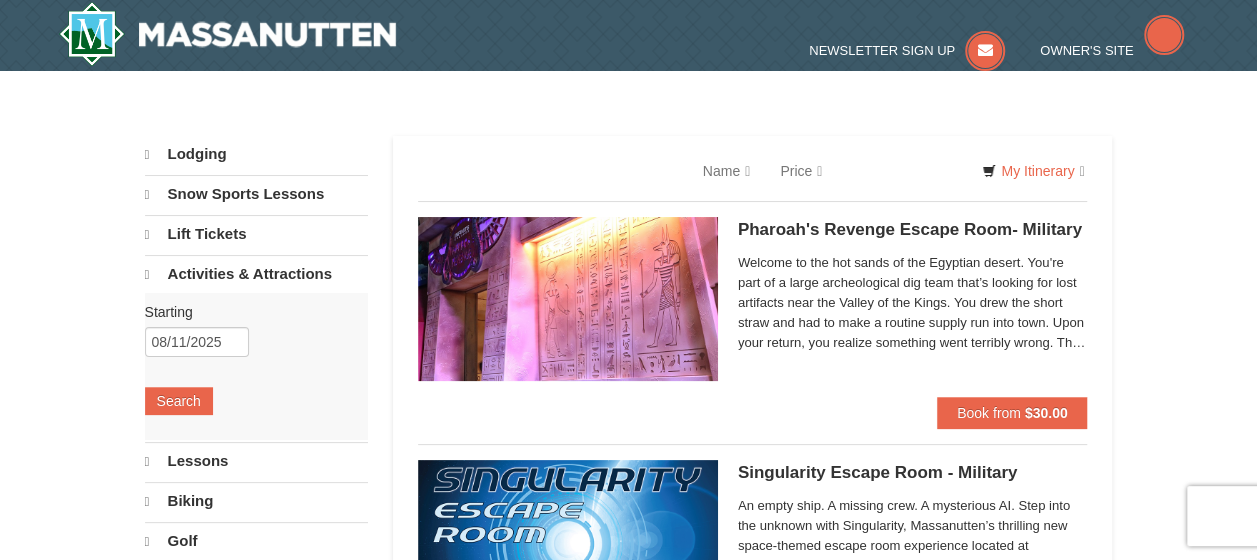 select on "8" 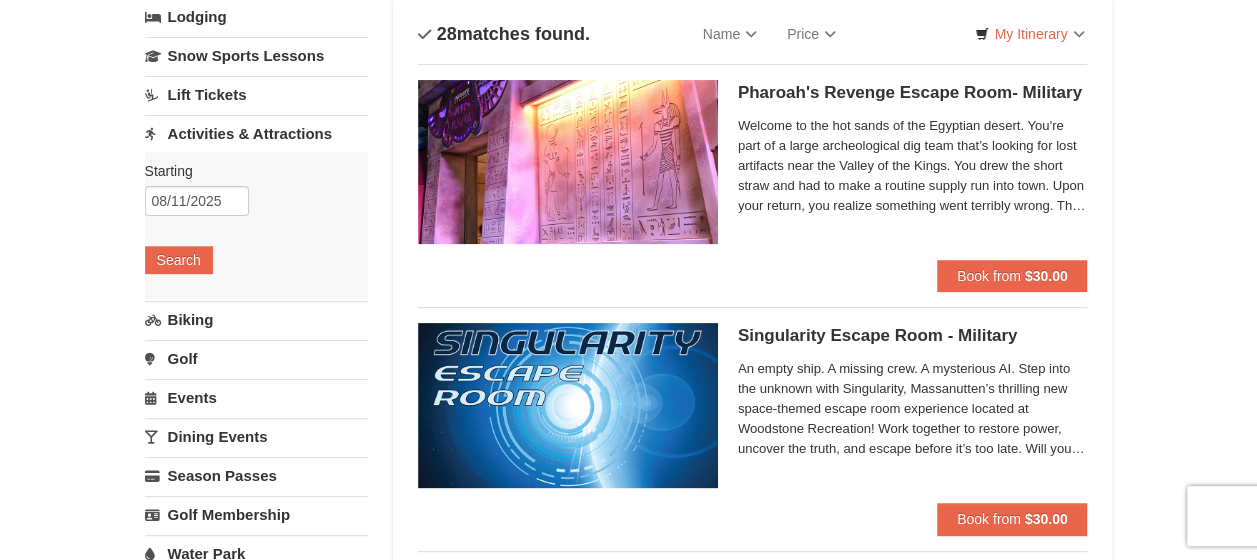 scroll, scrollTop: 0, scrollLeft: 0, axis: both 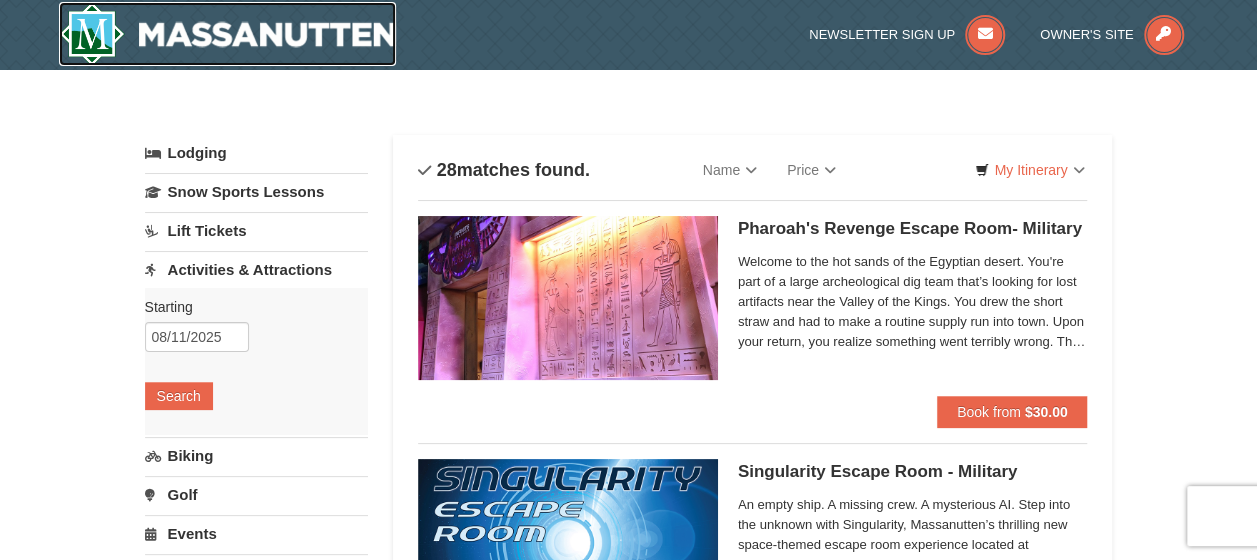 click at bounding box center [228, 34] 